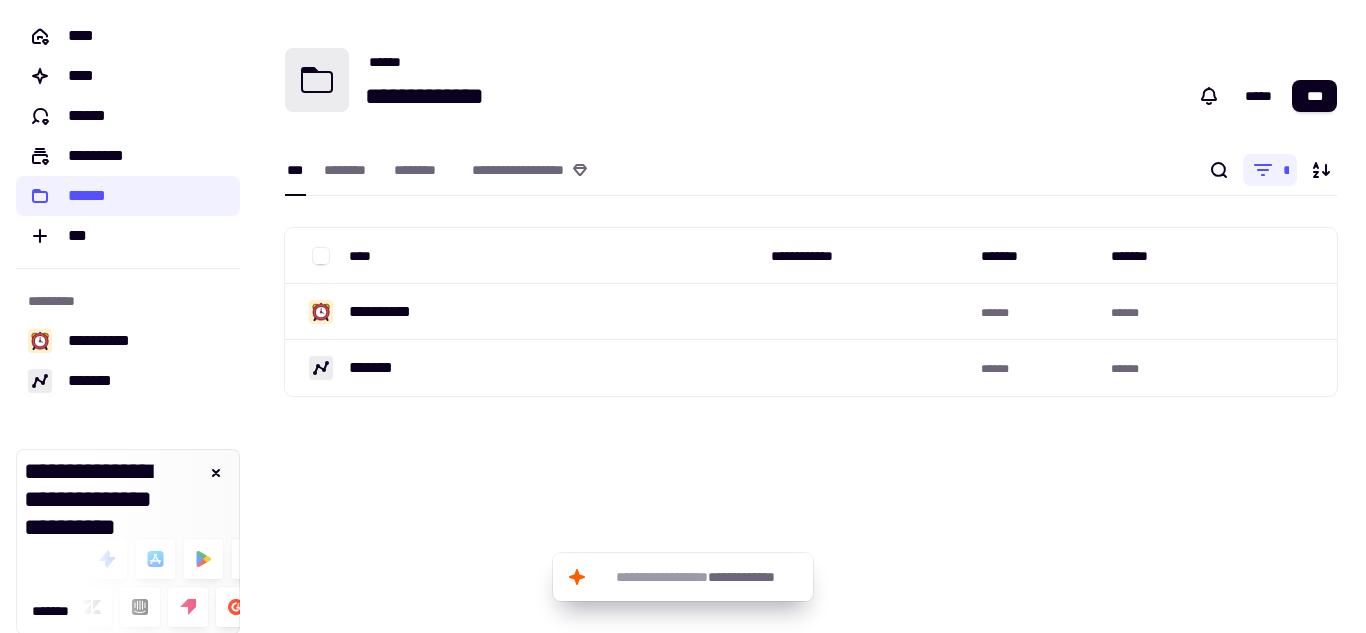 scroll, scrollTop: 0, scrollLeft: 0, axis: both 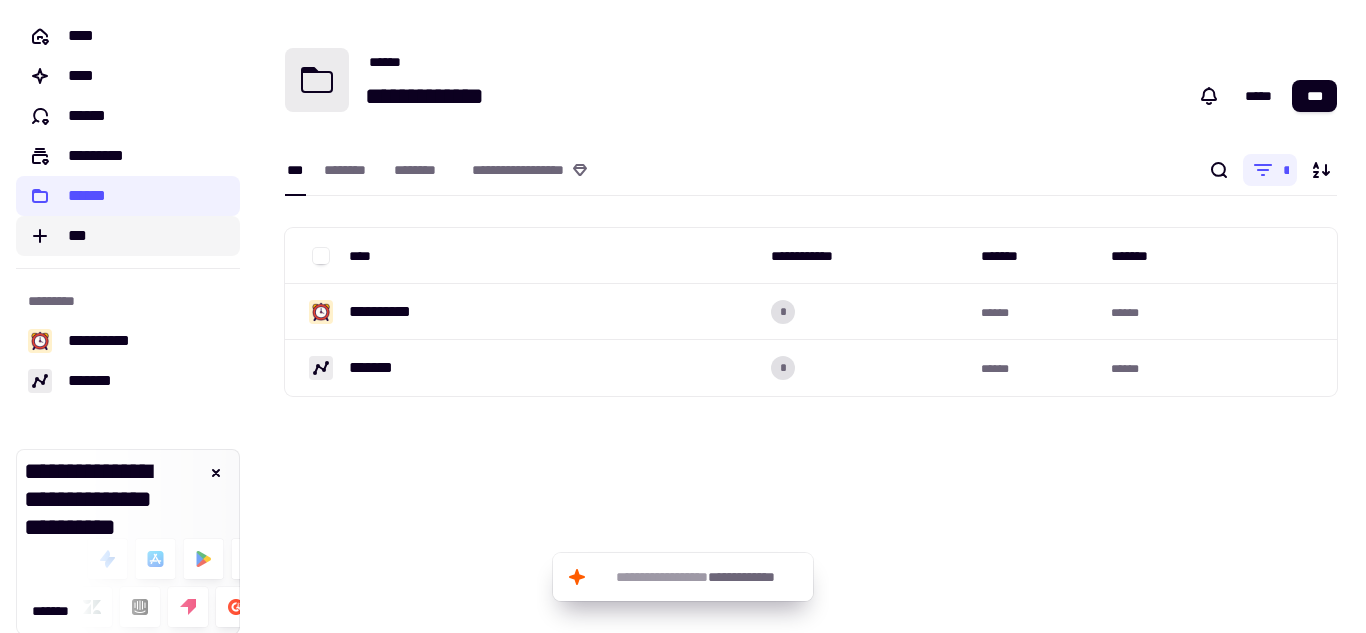 click on "***" 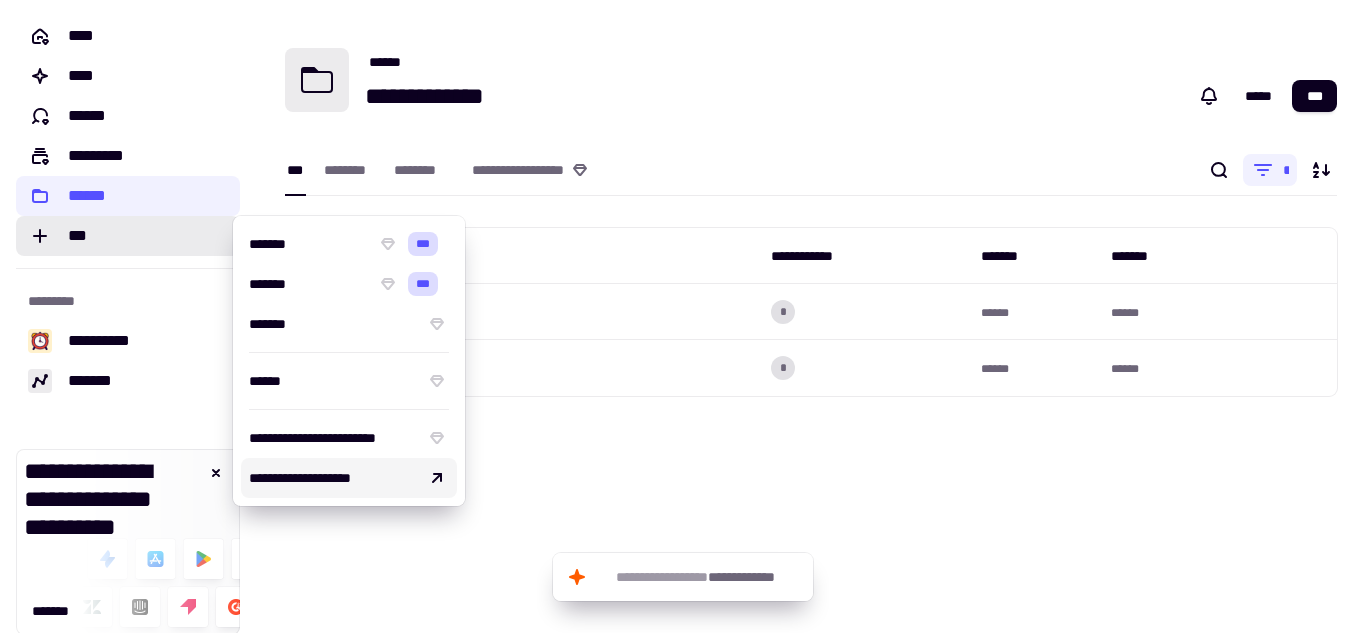 click on "**********" at bounding box center [349, 478] 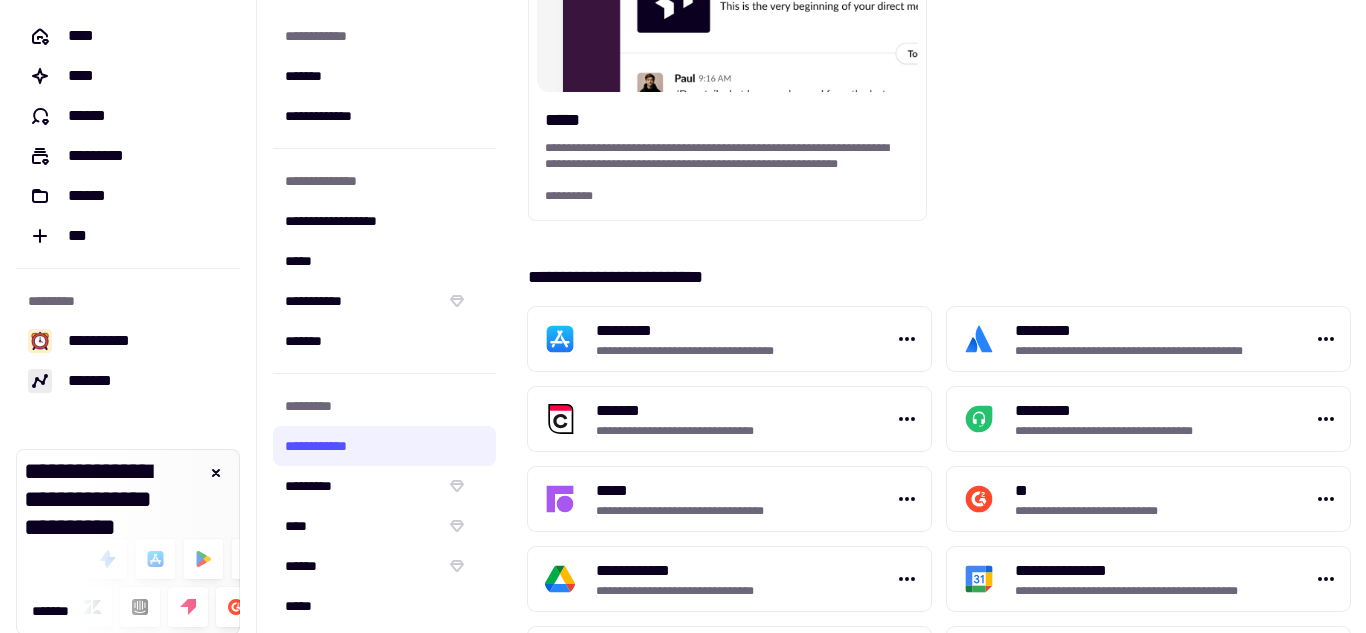 scroll, scrollTop: 588, scrollLeft: 0, axis: vertical 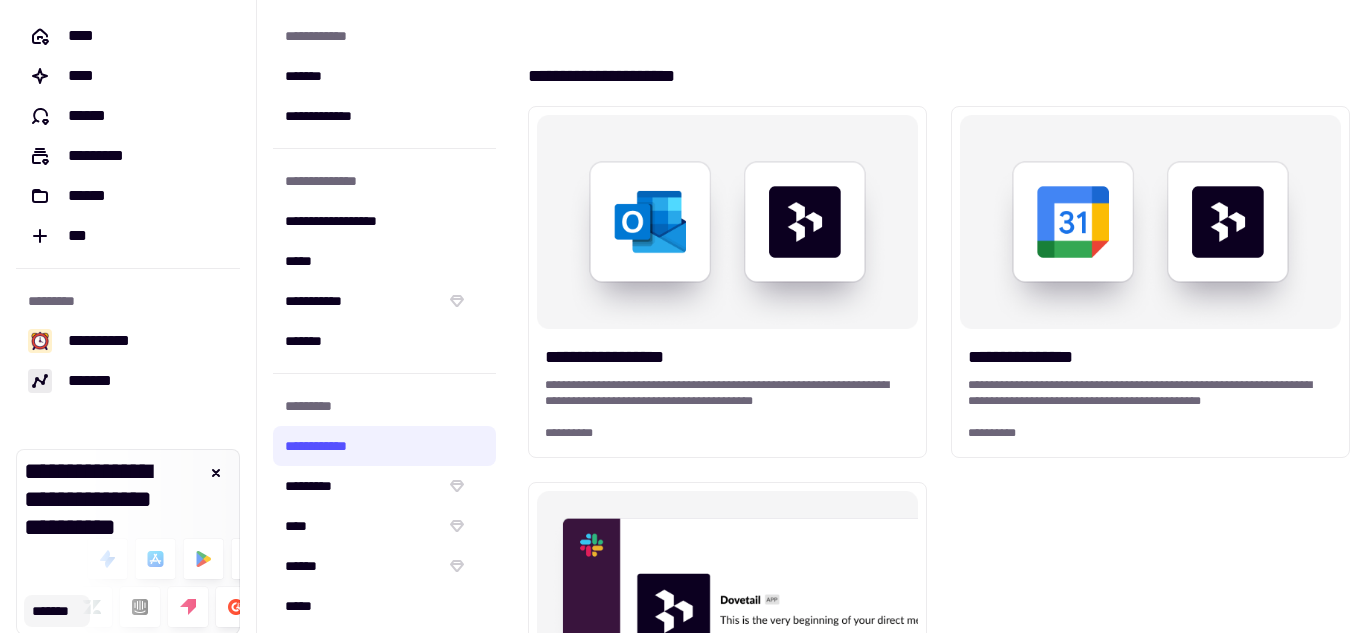 click on "*******" 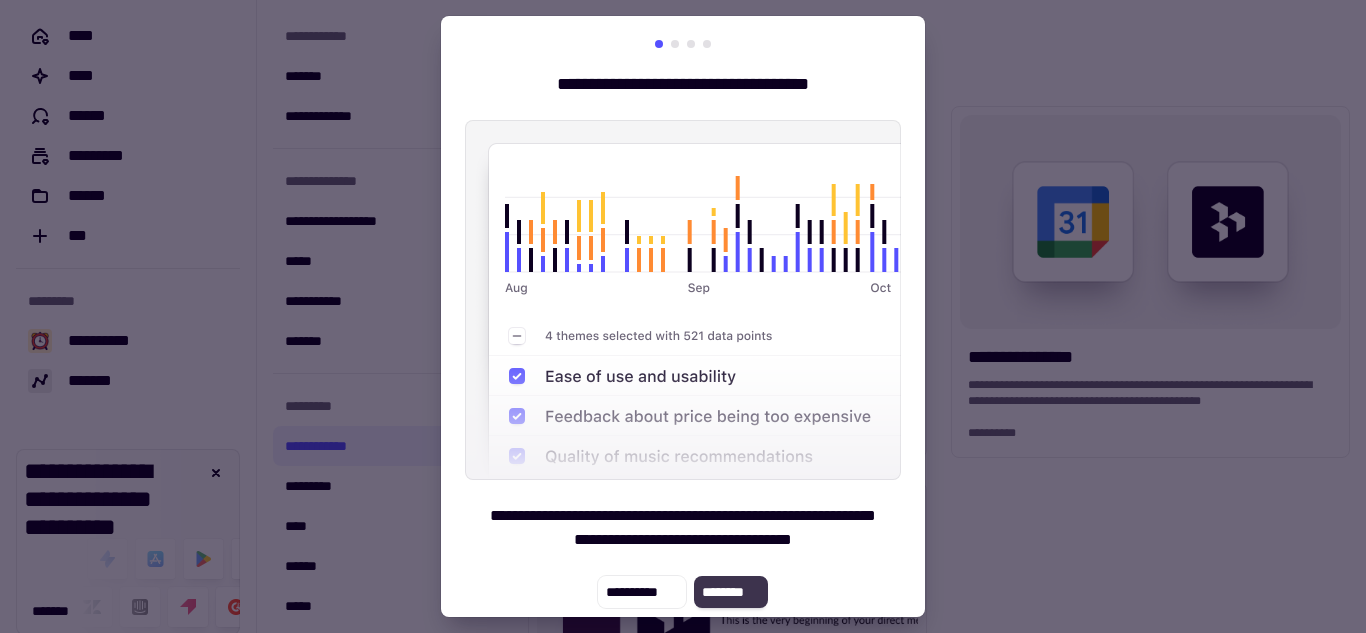 click on "********" 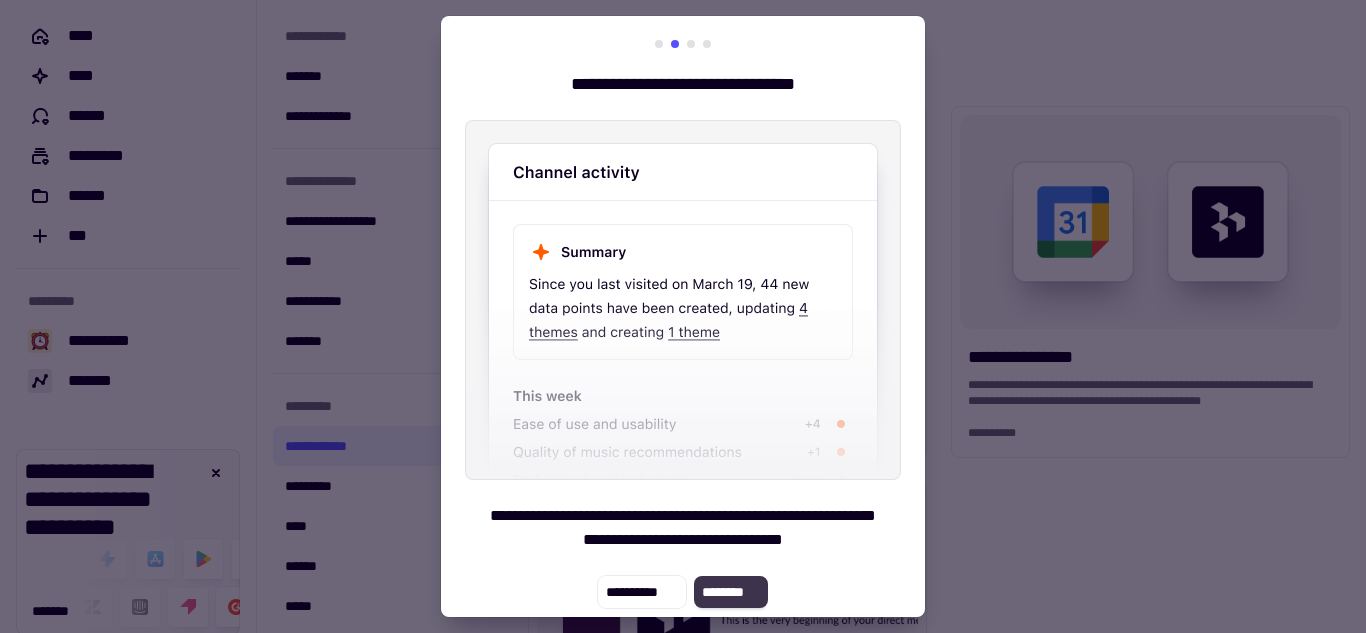 click on "********" 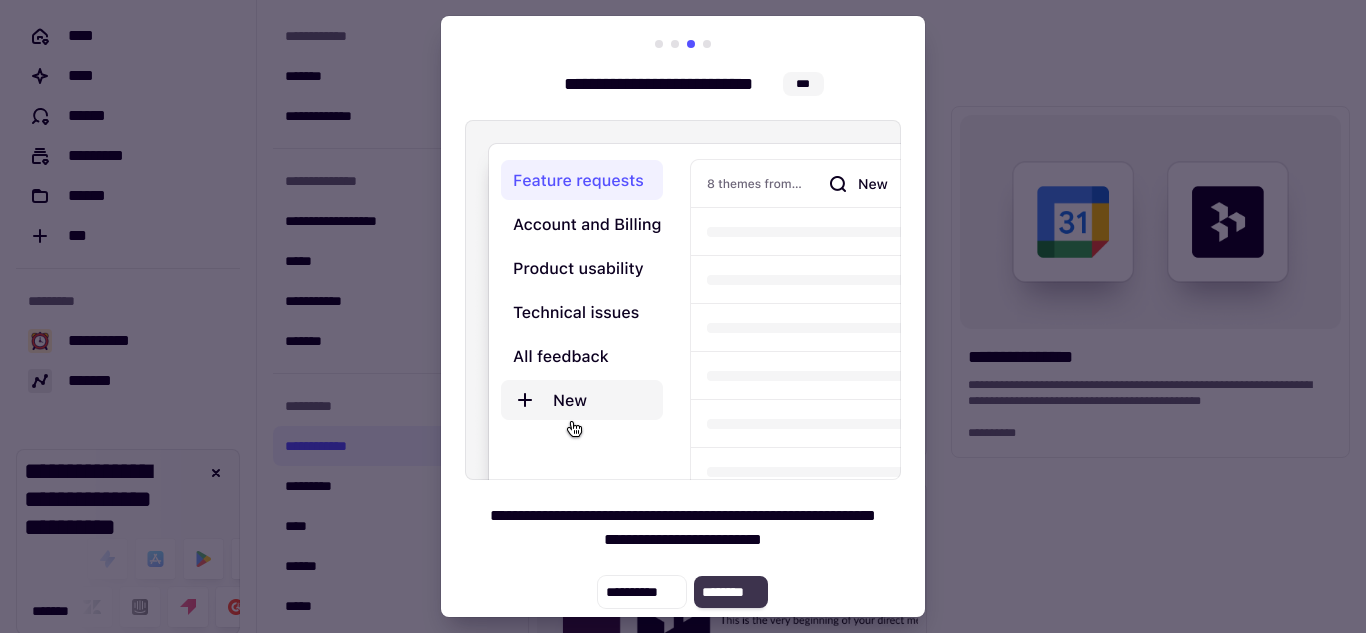 click on "********" 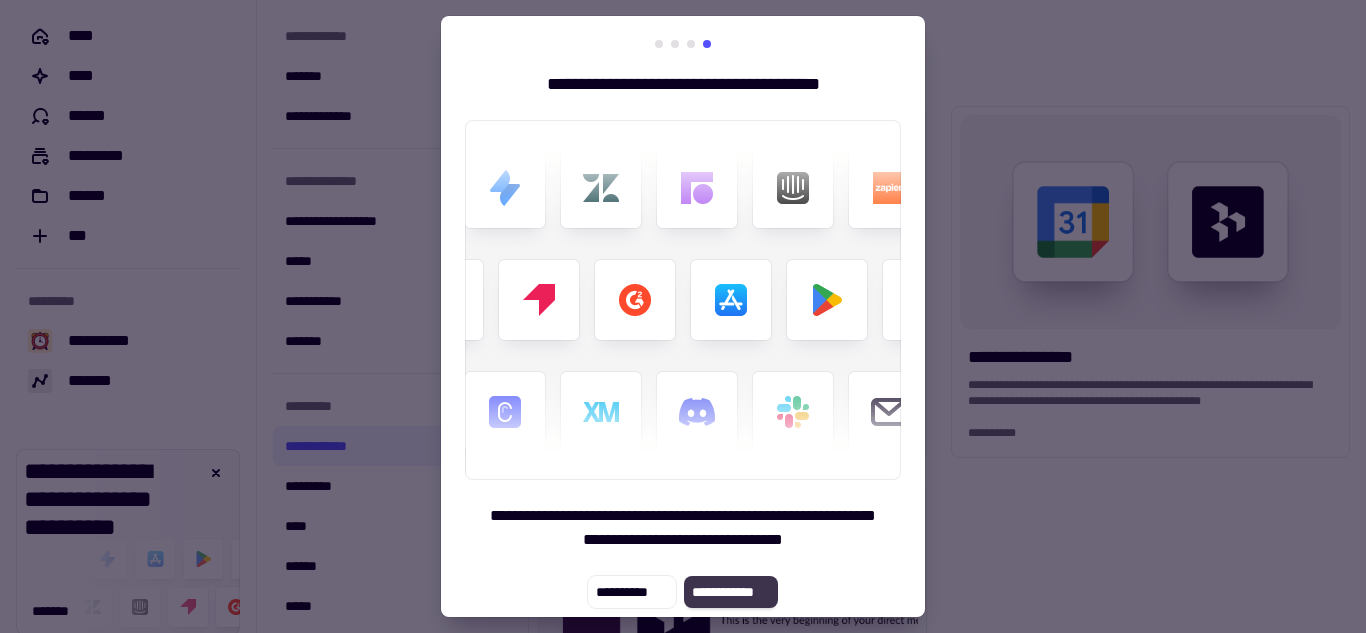 click on "**********" 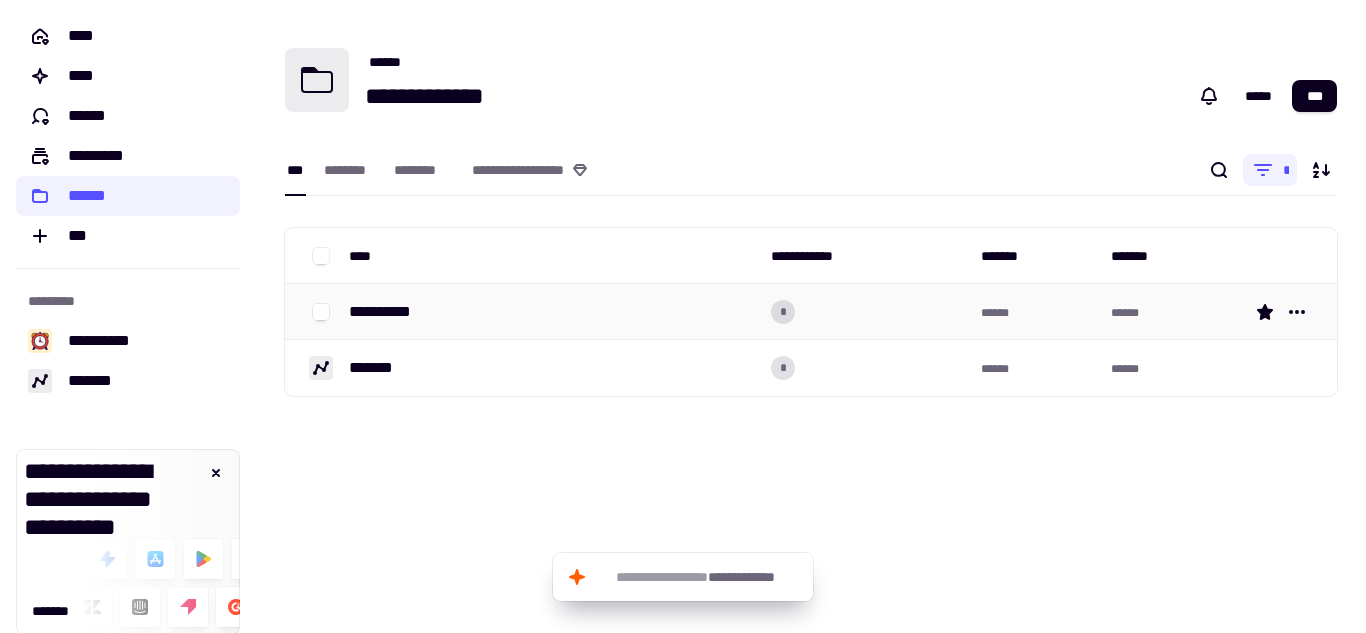 click on "**********" at bounding box center (552, 312) 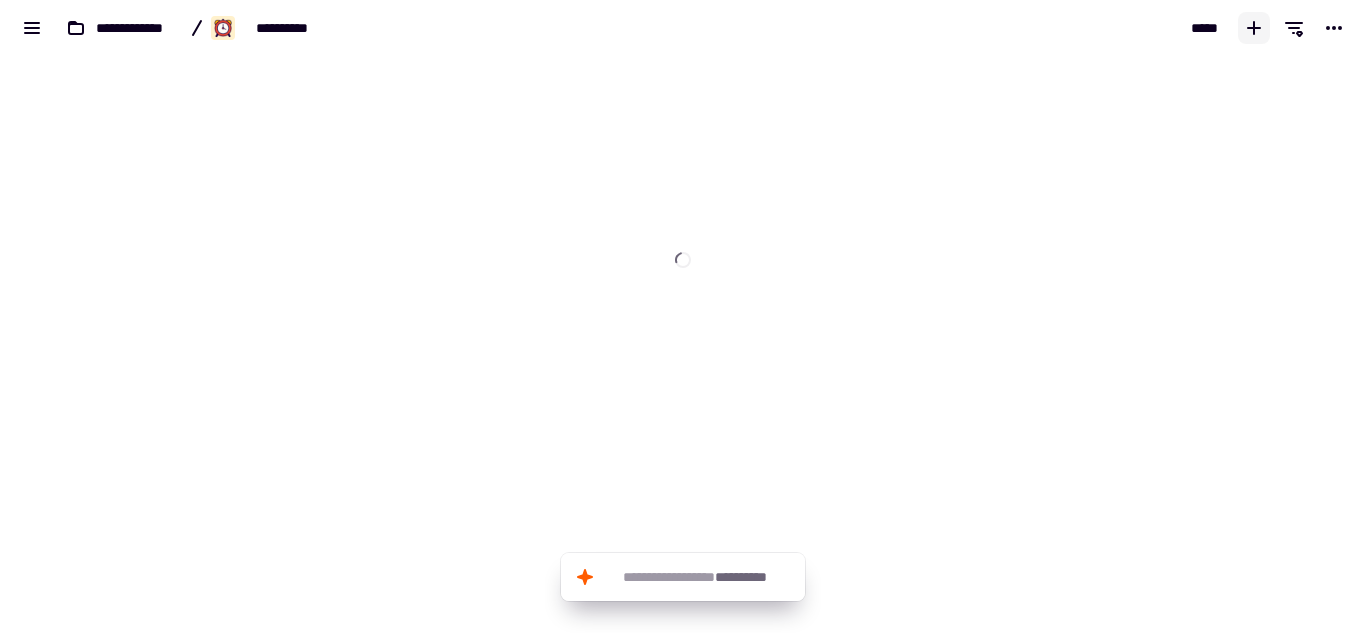 click 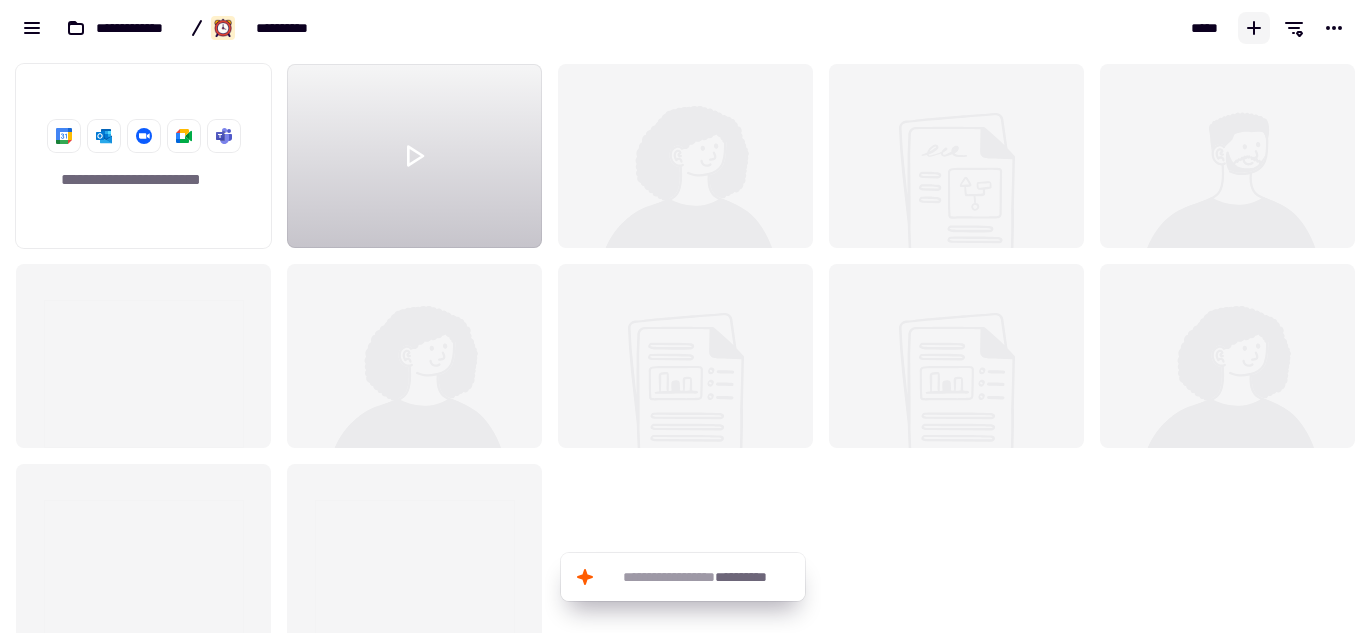 scroll, scrollTop: 16, scrollLeft: 16, axis: both 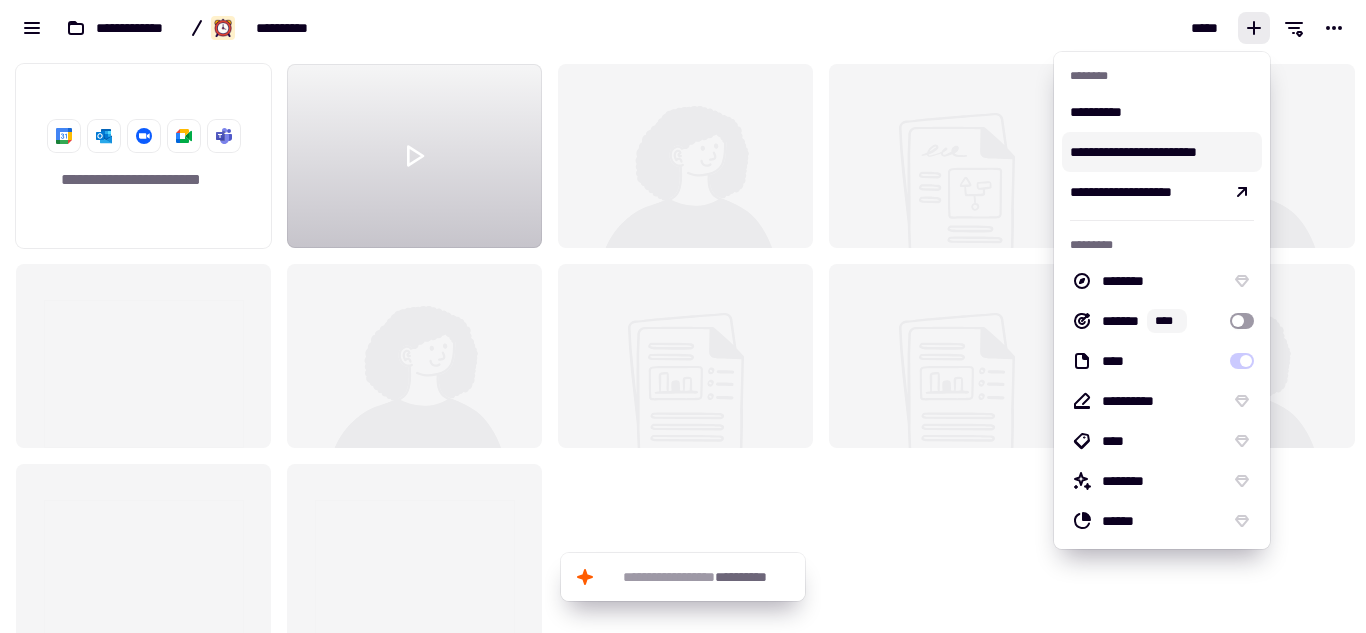 click on "**********" at bounding box center [1162, 152] 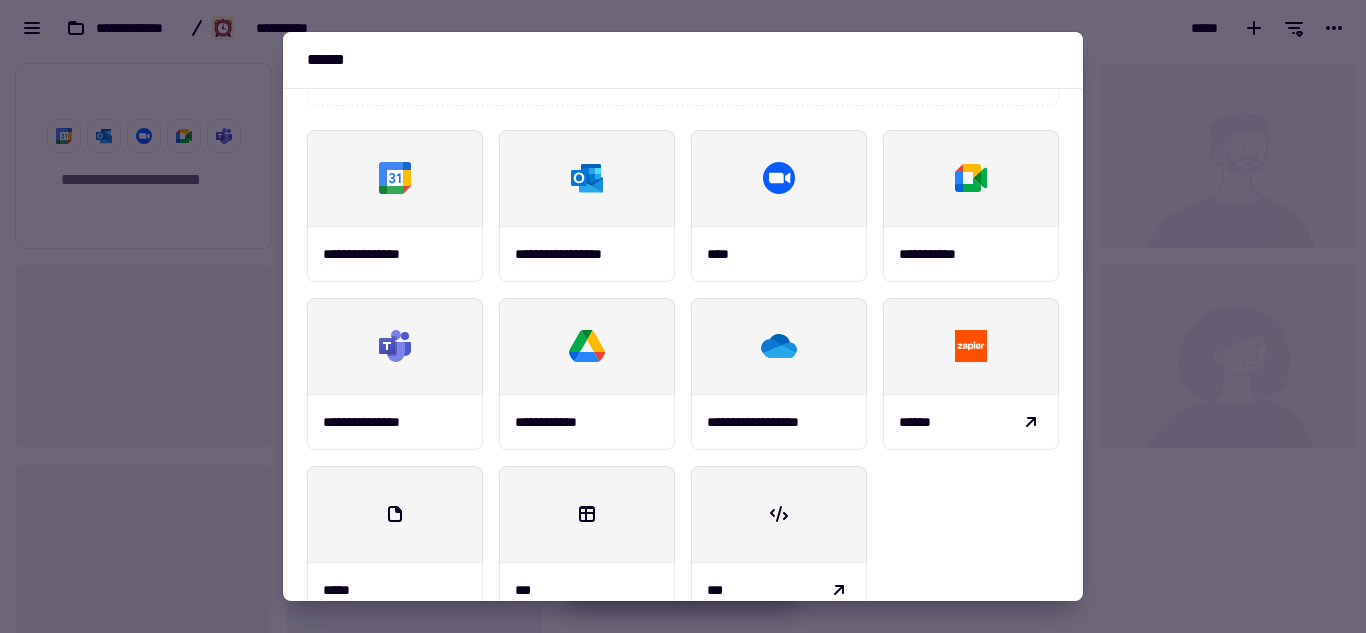 scroll, scrollTop: 265, scrollLeft: 0, axis: vertical 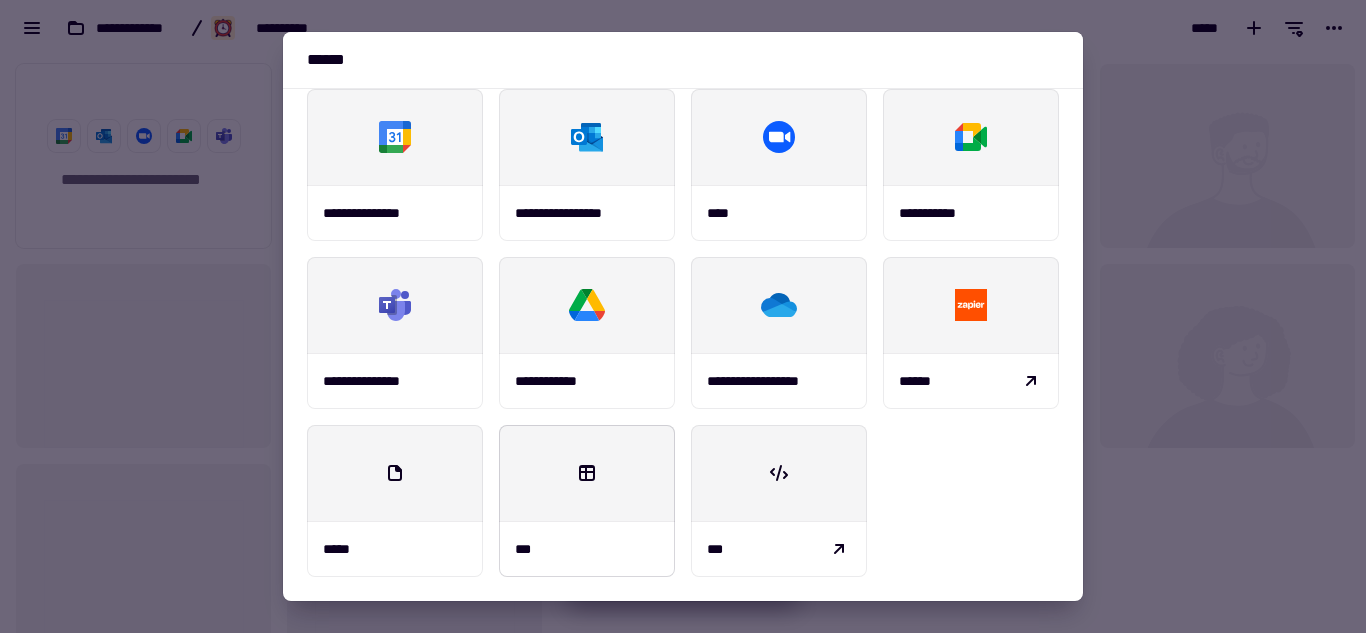 click at bounding box center [587, 473] 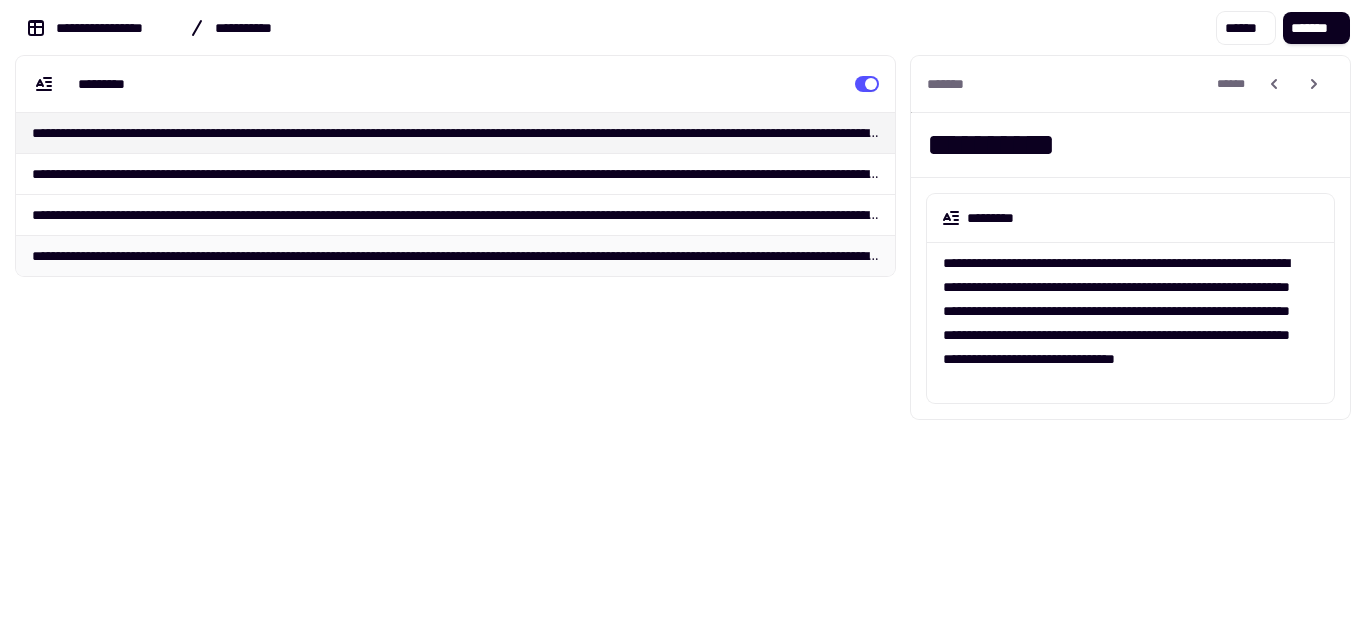 click on "**********" at bounding box center (455, 255) 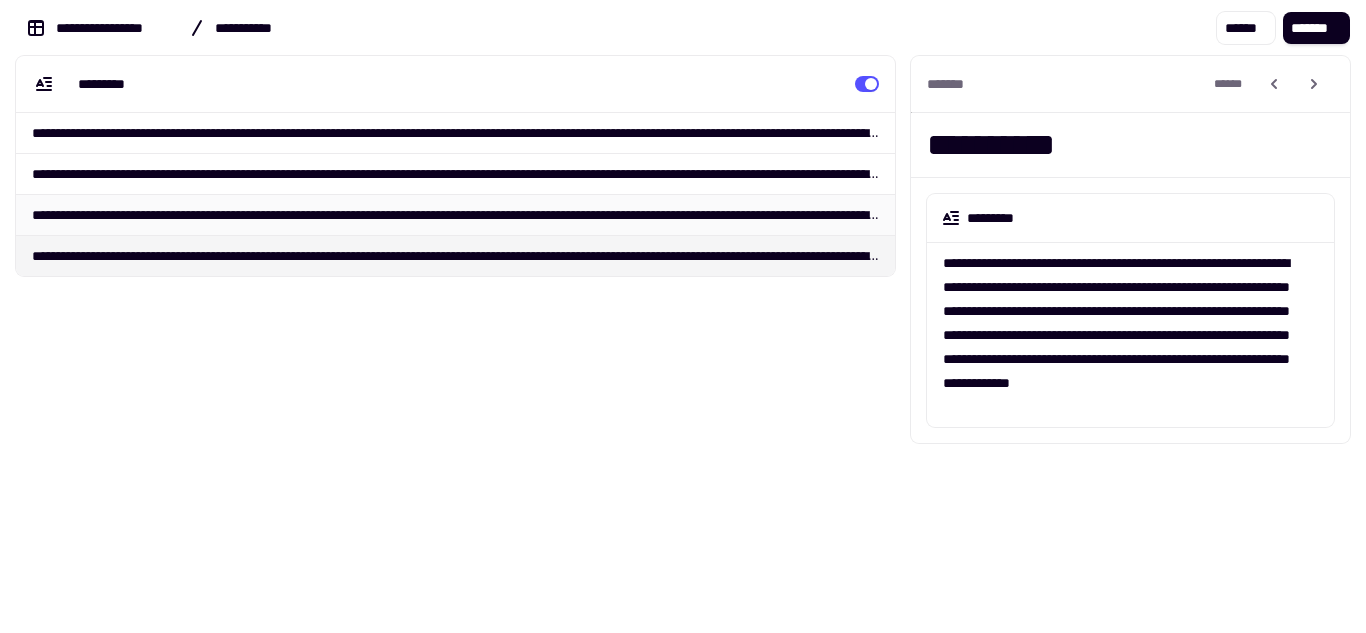 click on "**********" at bounding box center [455, 214] 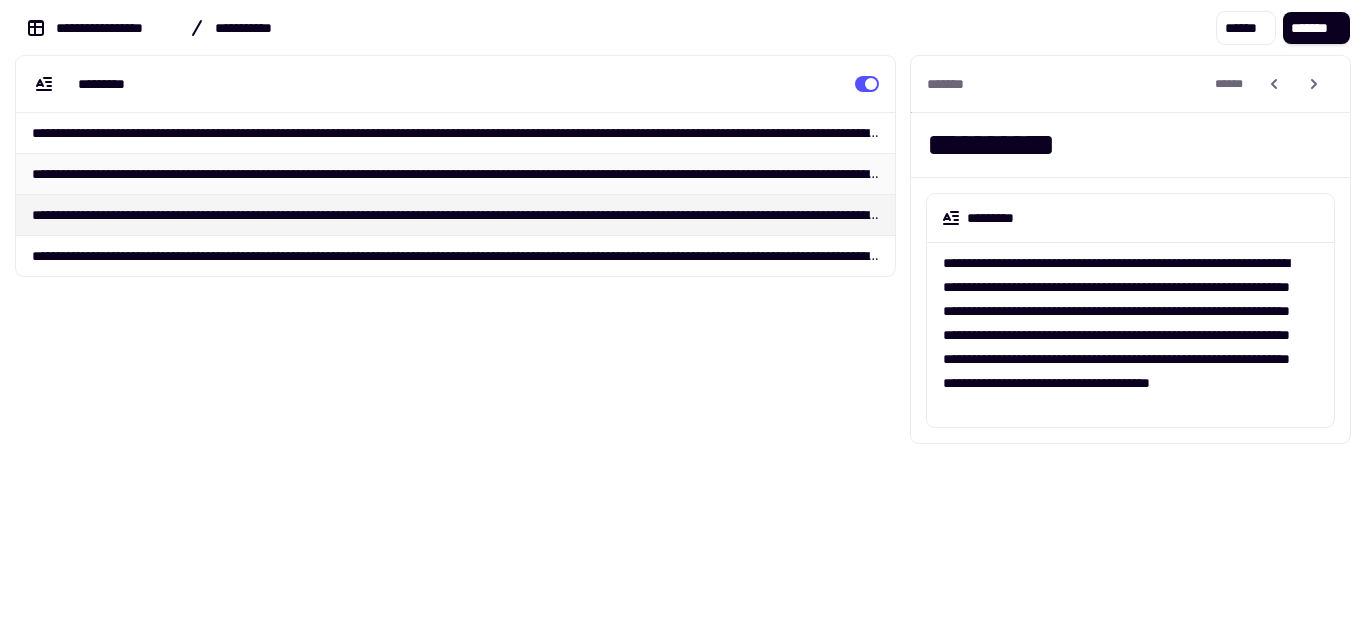 click on "**********" at bounding box center [455, 173] 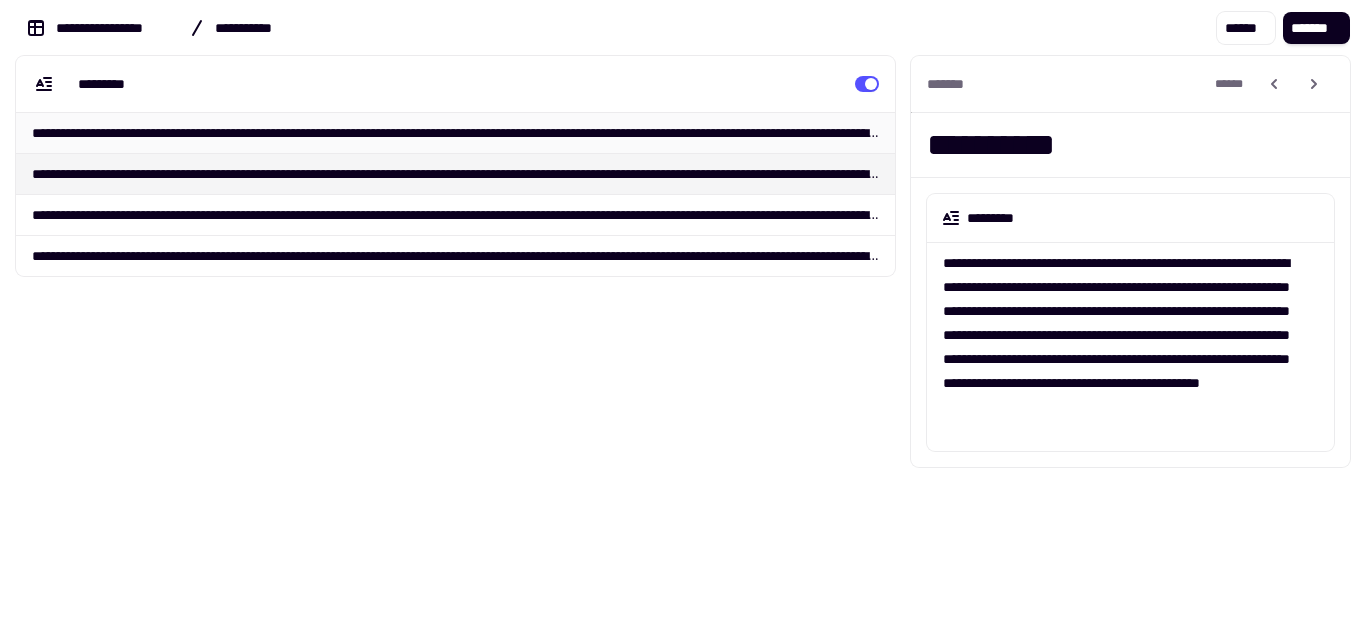 click on "**********" at bounding box center [455, 132] 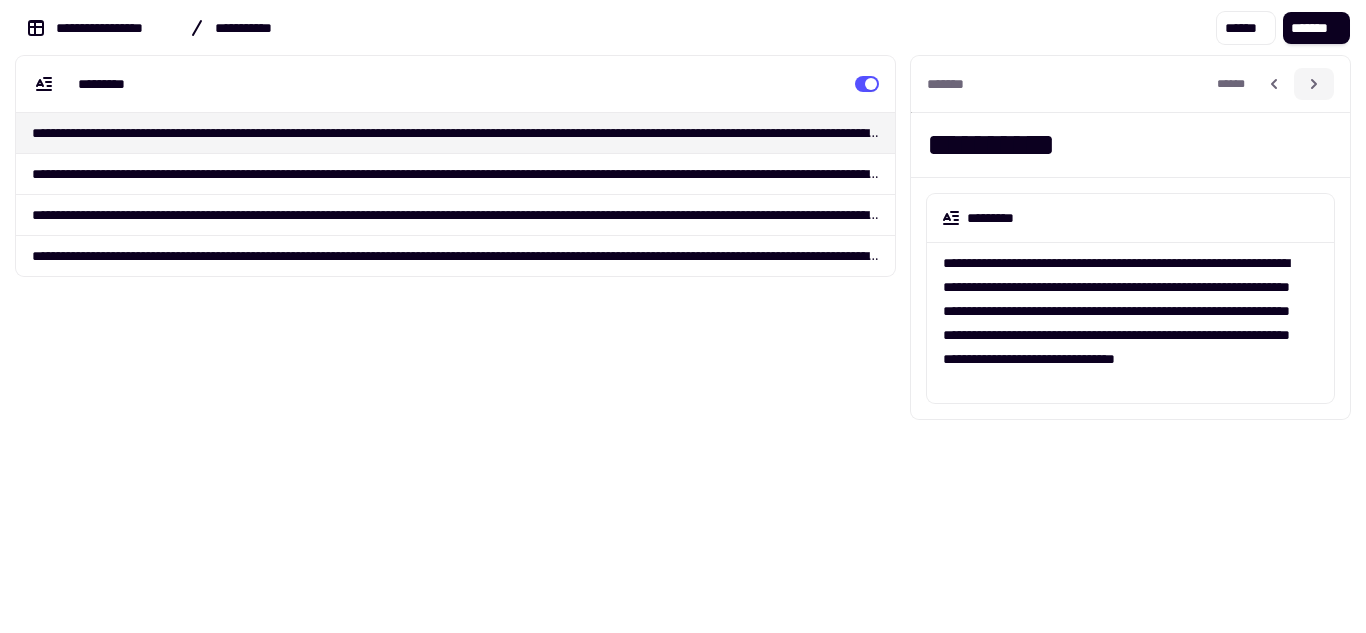 click 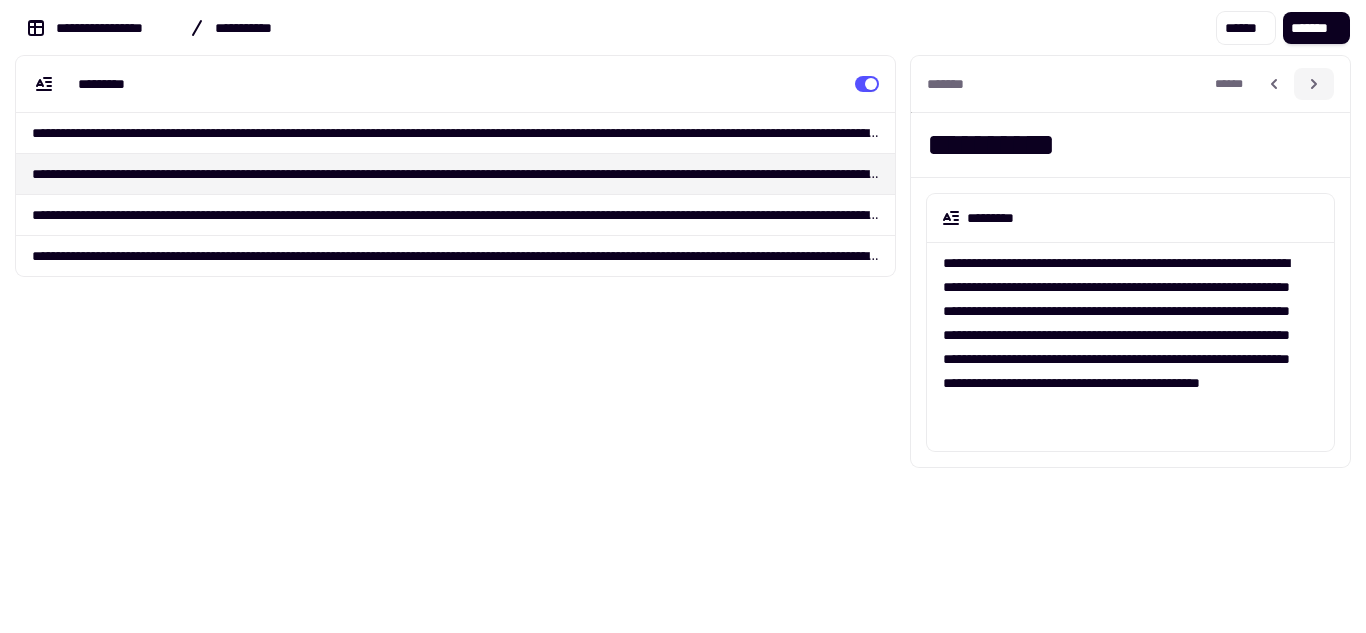 click 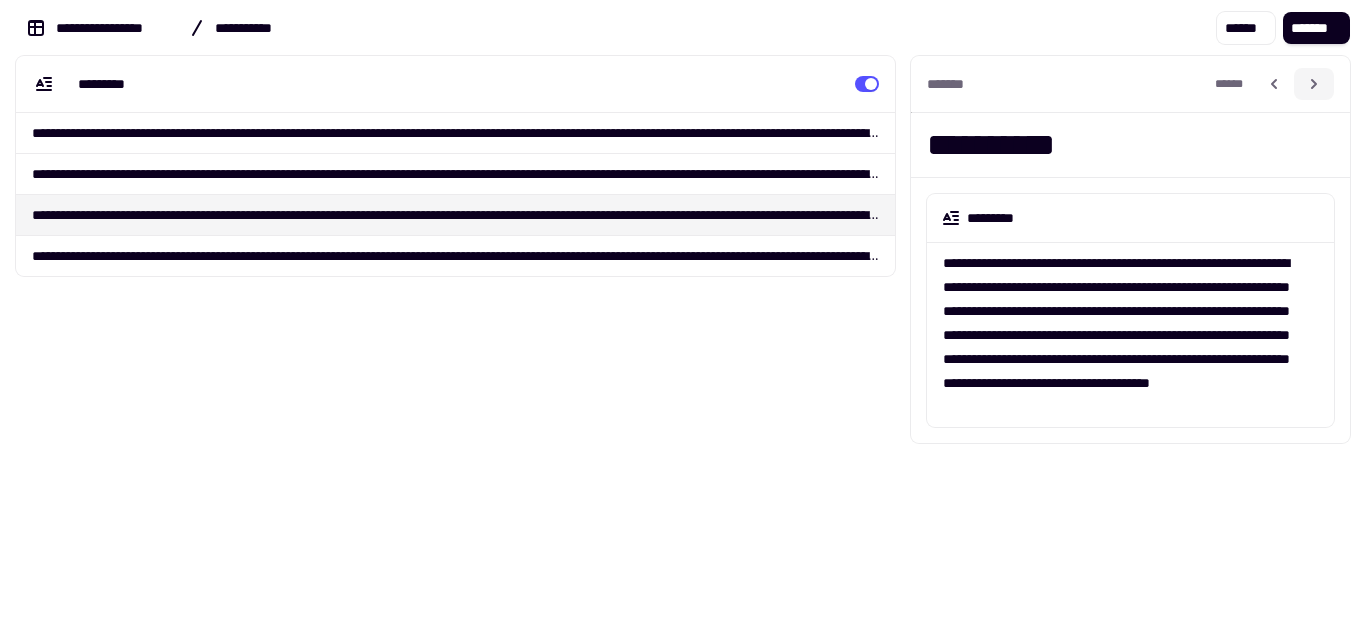click 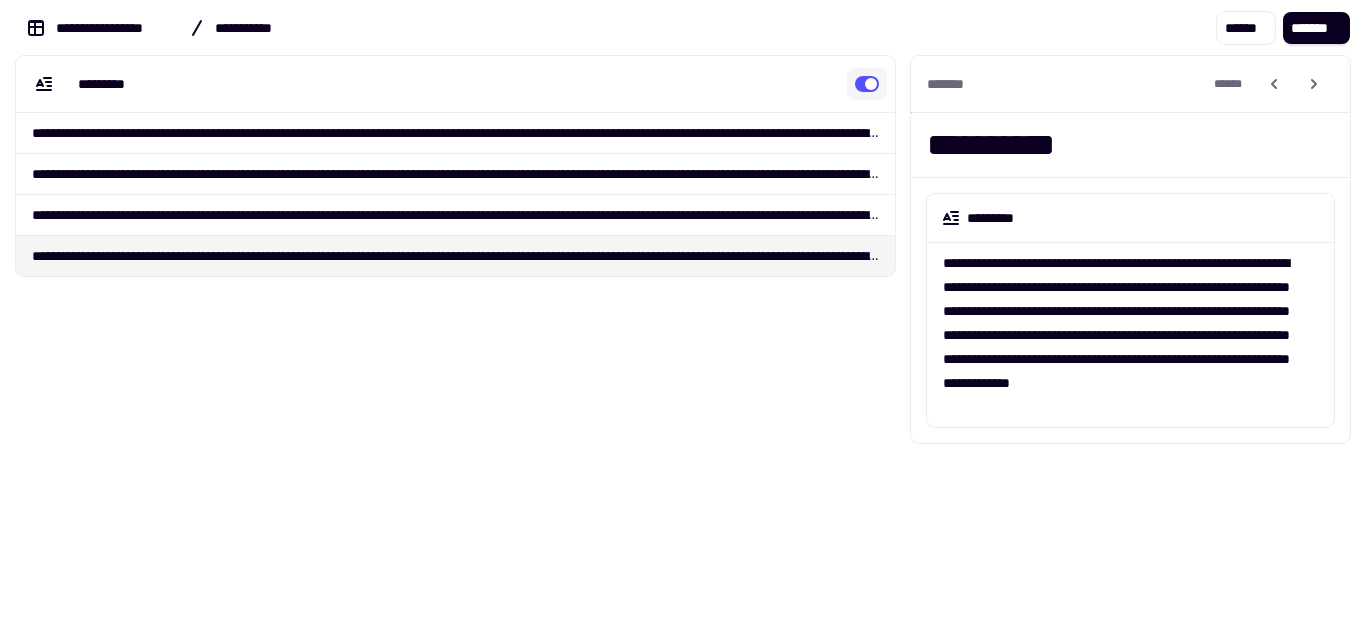 click at bounding box center [867, 84] 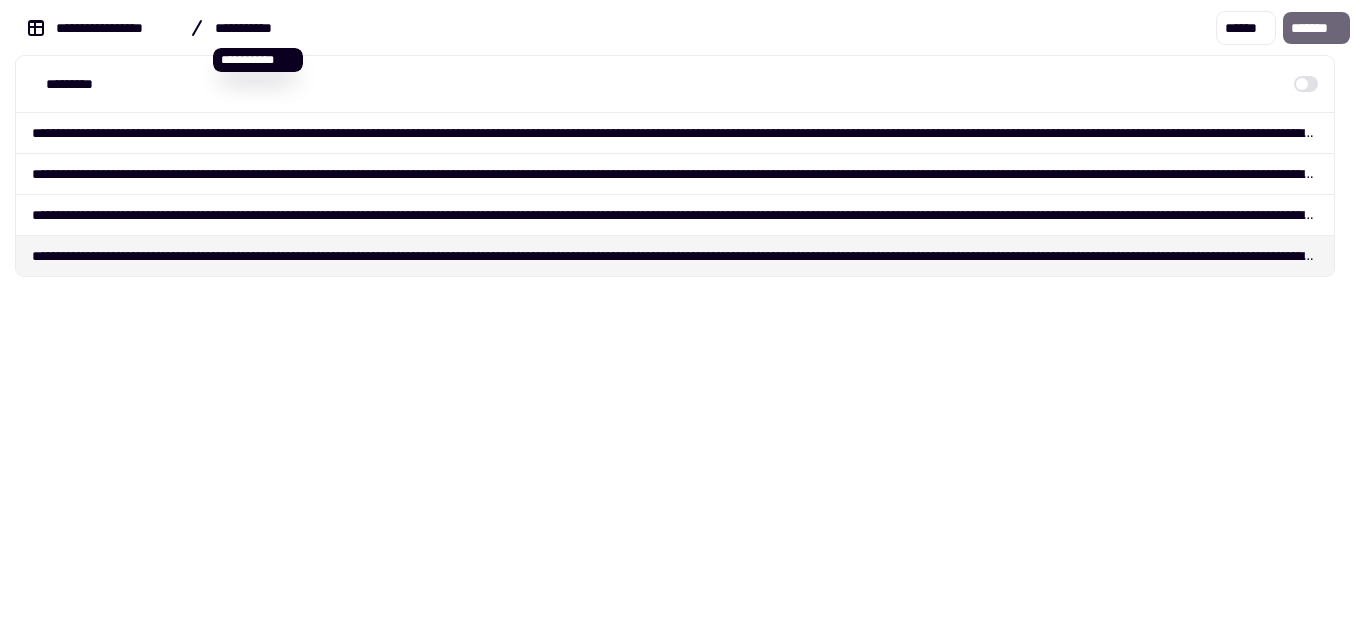 click on "**********" at bounding box center [258, 28] 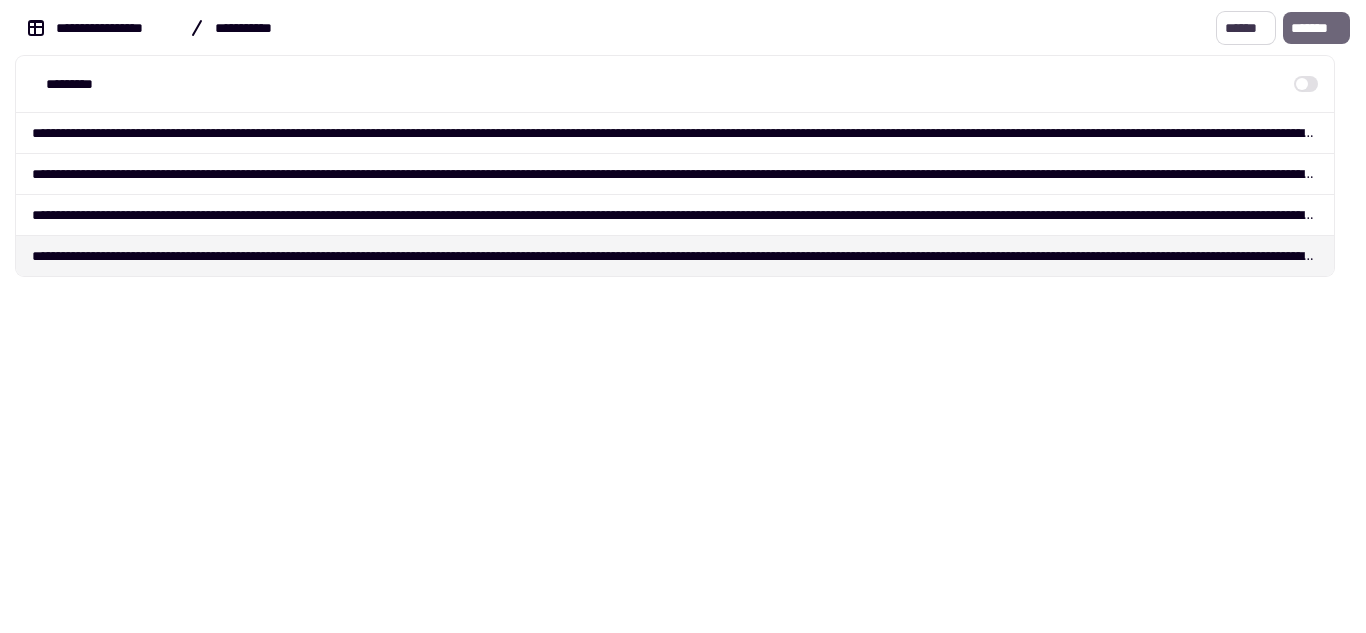 click on "******" 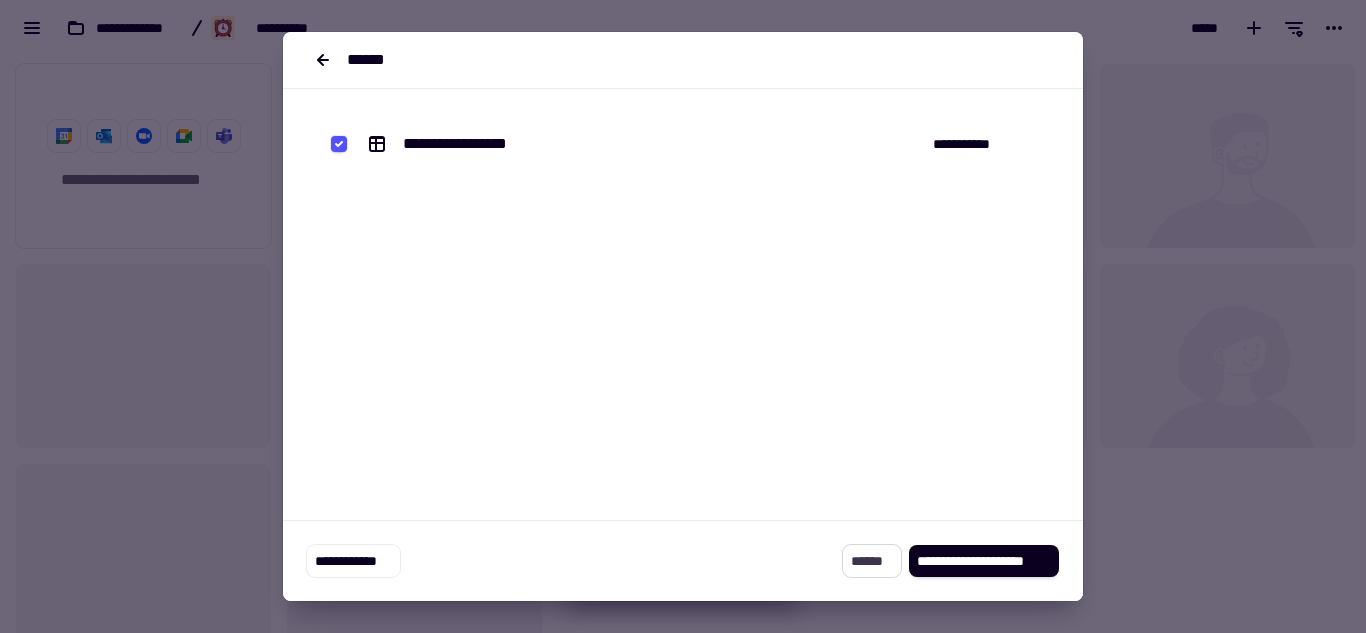 click on "******" 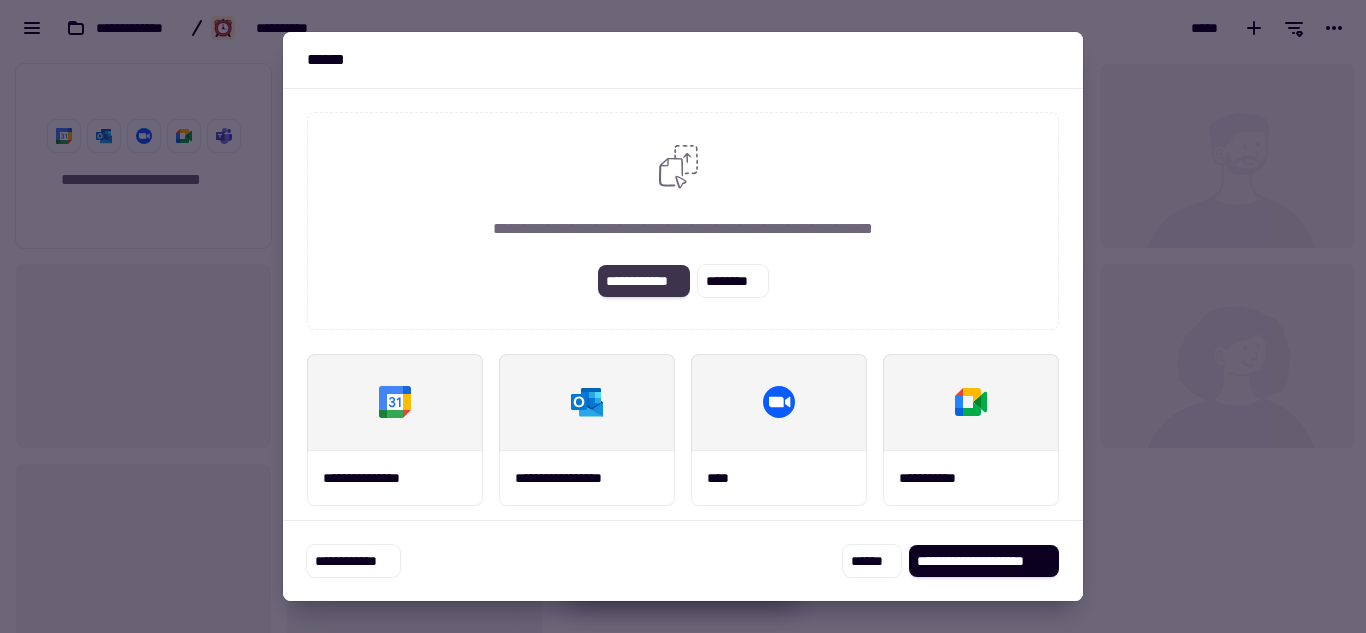 click on "**********" 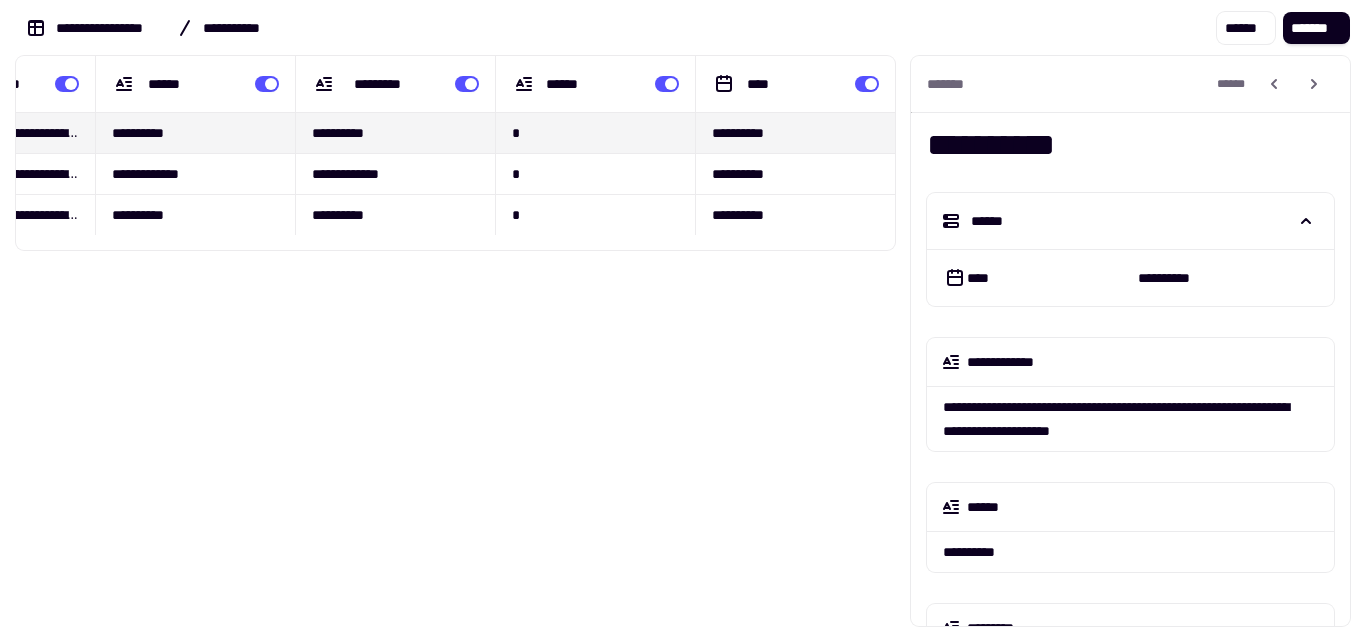 scroll, scrollTop: 0, scrollLeft: 0, axis: both 